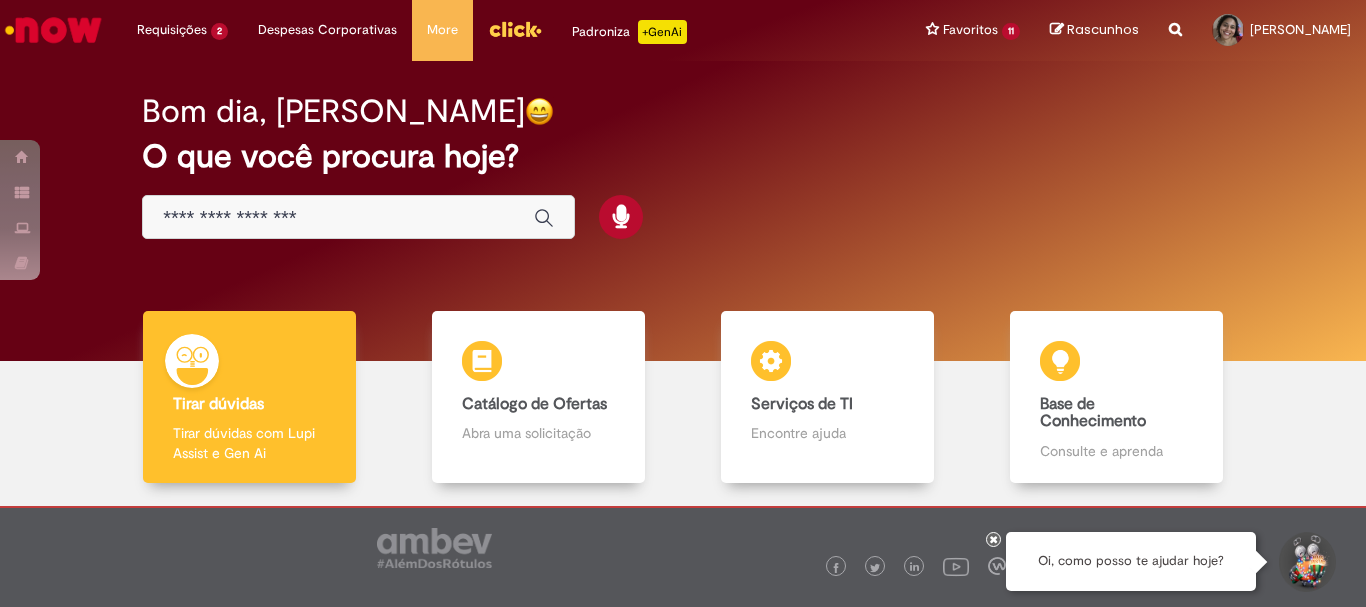 scroll, scrollTop: 0, scrollLeft: 0, axis: both 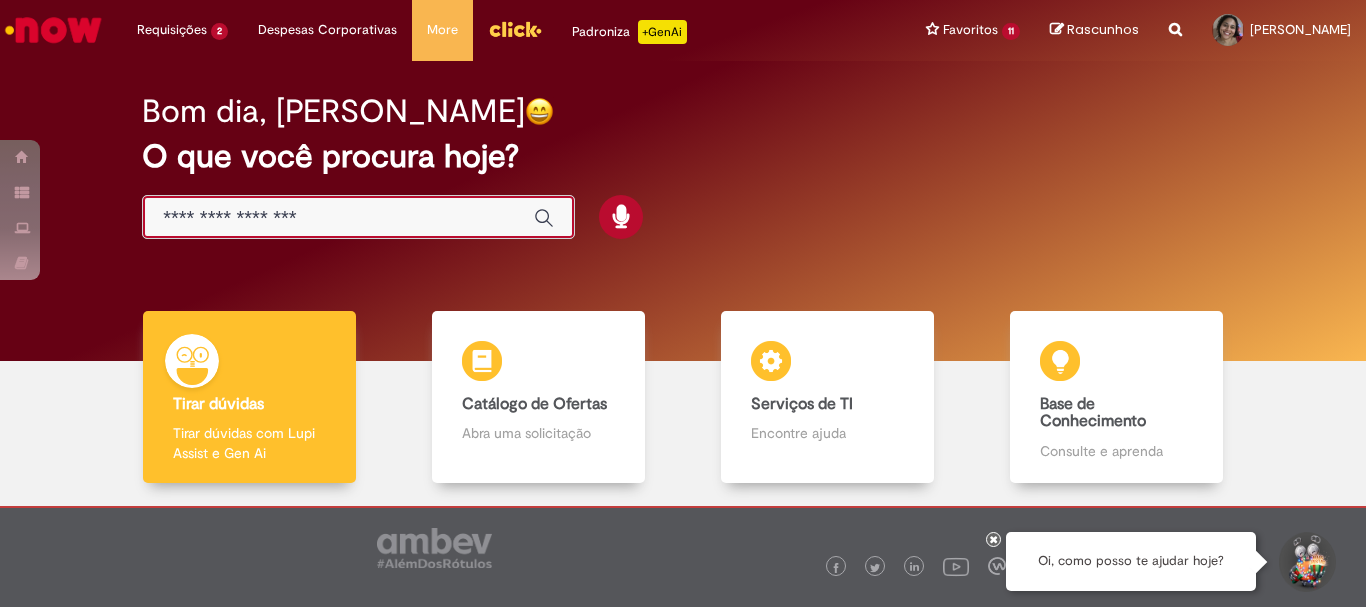 click at bounding box center (338, 218) 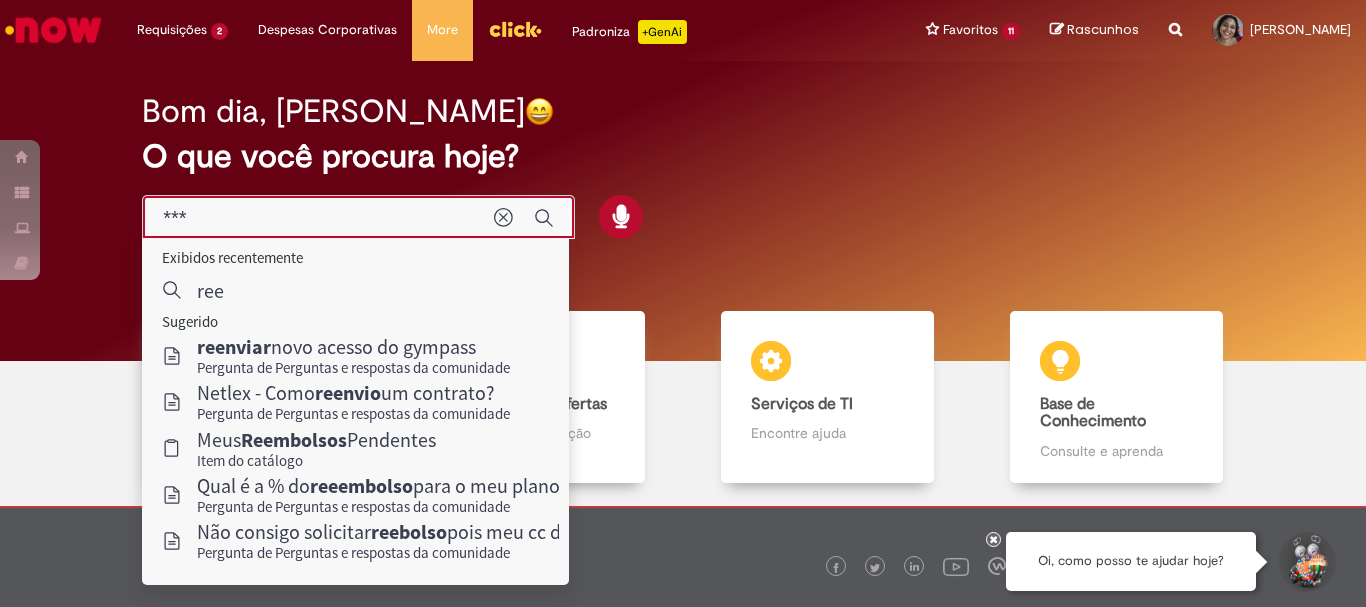 type on "****" 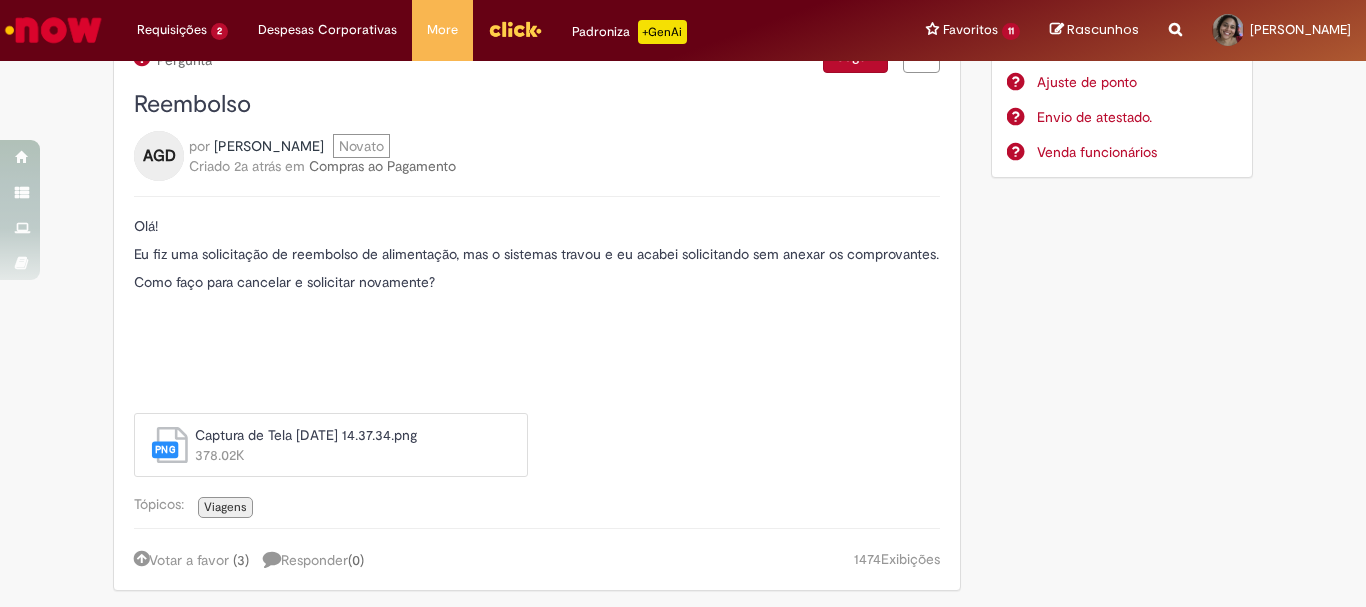scroll, scrollTop: 0, scrollLeft: 0, axis: both 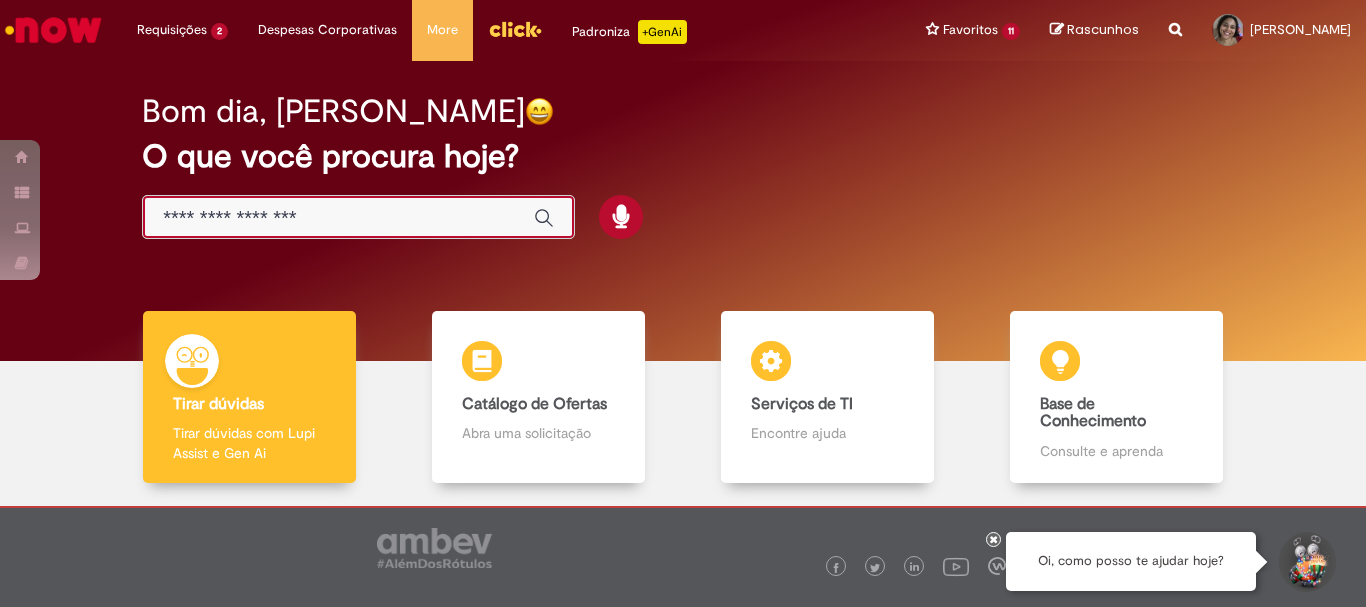 click at bounding box center [338, 218] 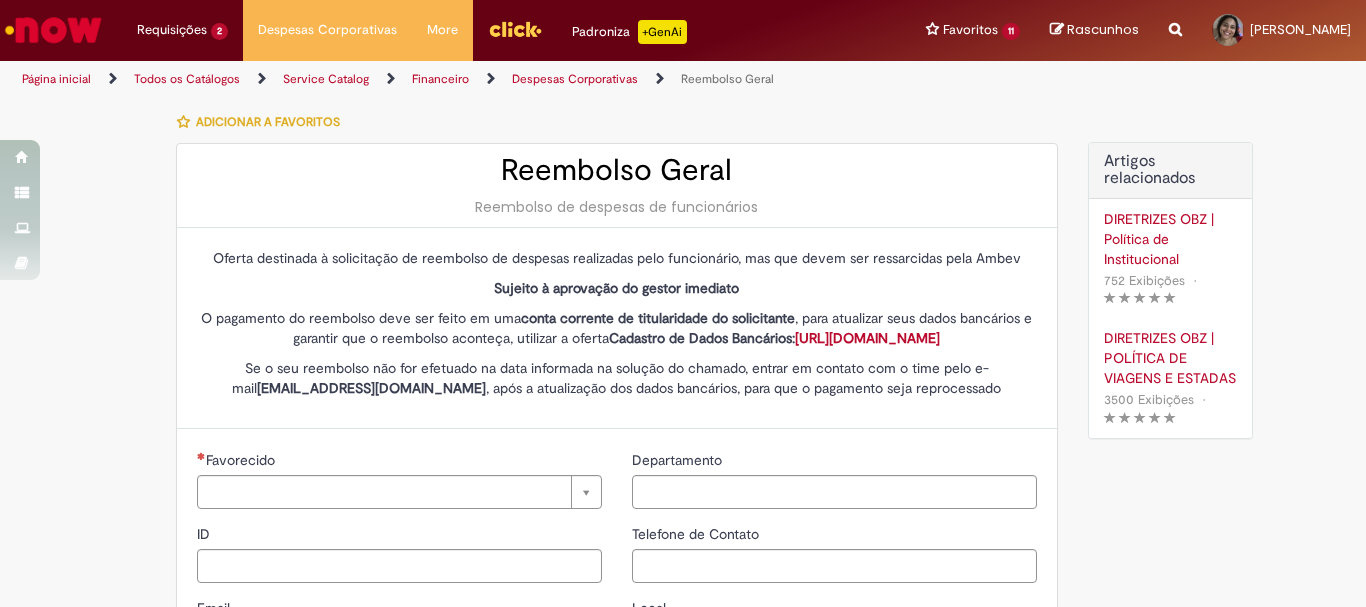 type on "********" 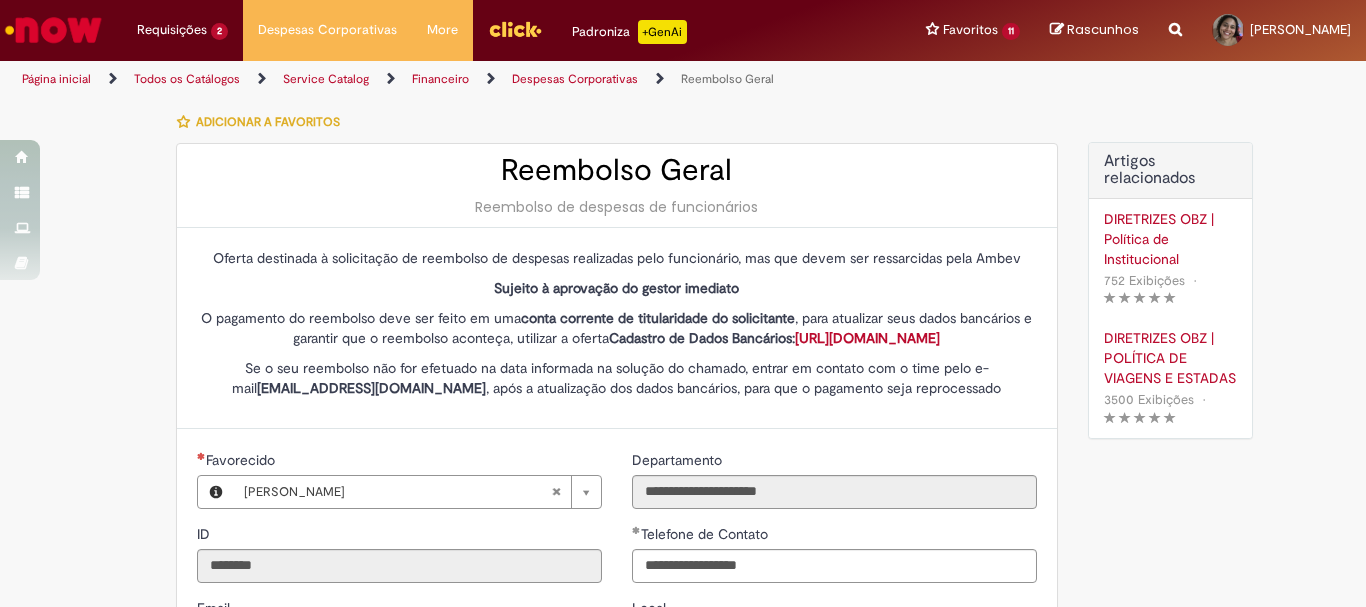 type on "**********" 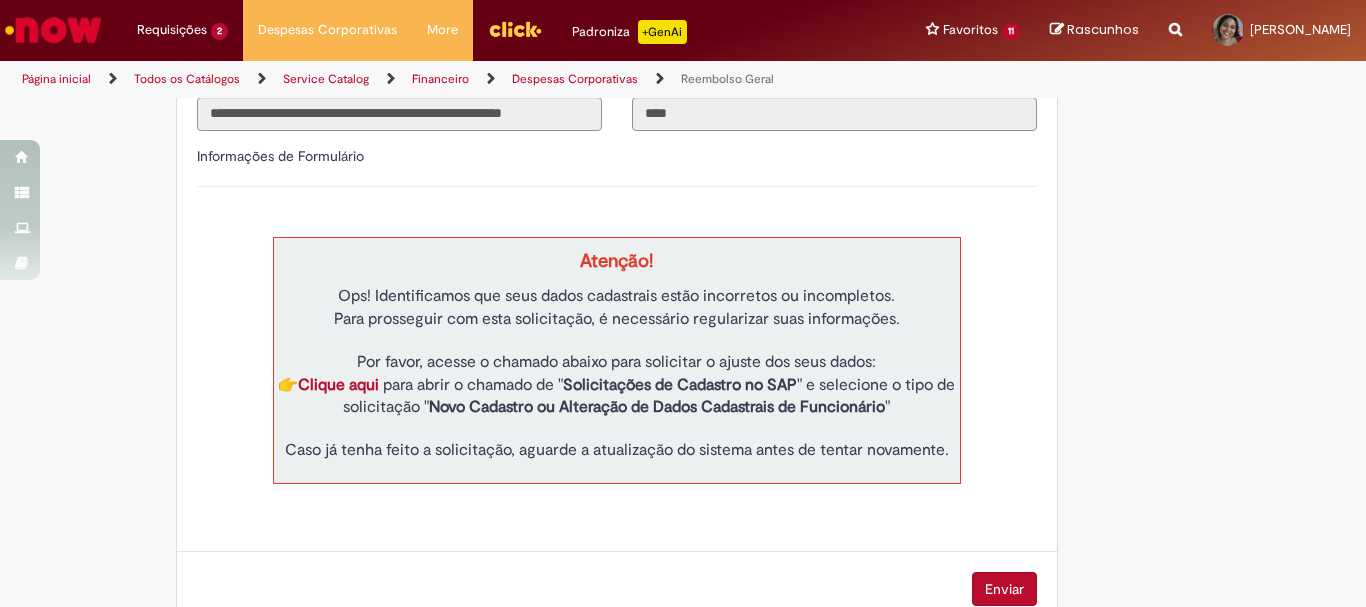 scroll, scrollTop: 663, scrollLeft: 0, axis: vertical 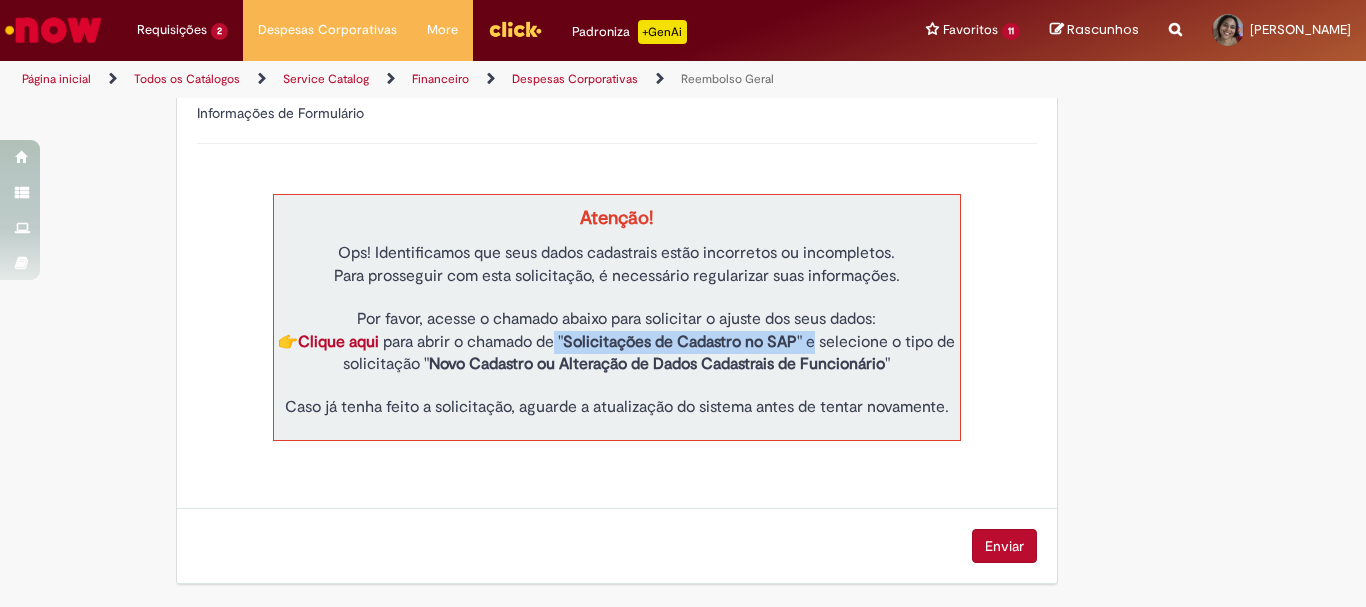 drag, startPoint x: 575, startPoint y: 348, endPoint x: 827, endPoint y: 335, distance: 252.3351 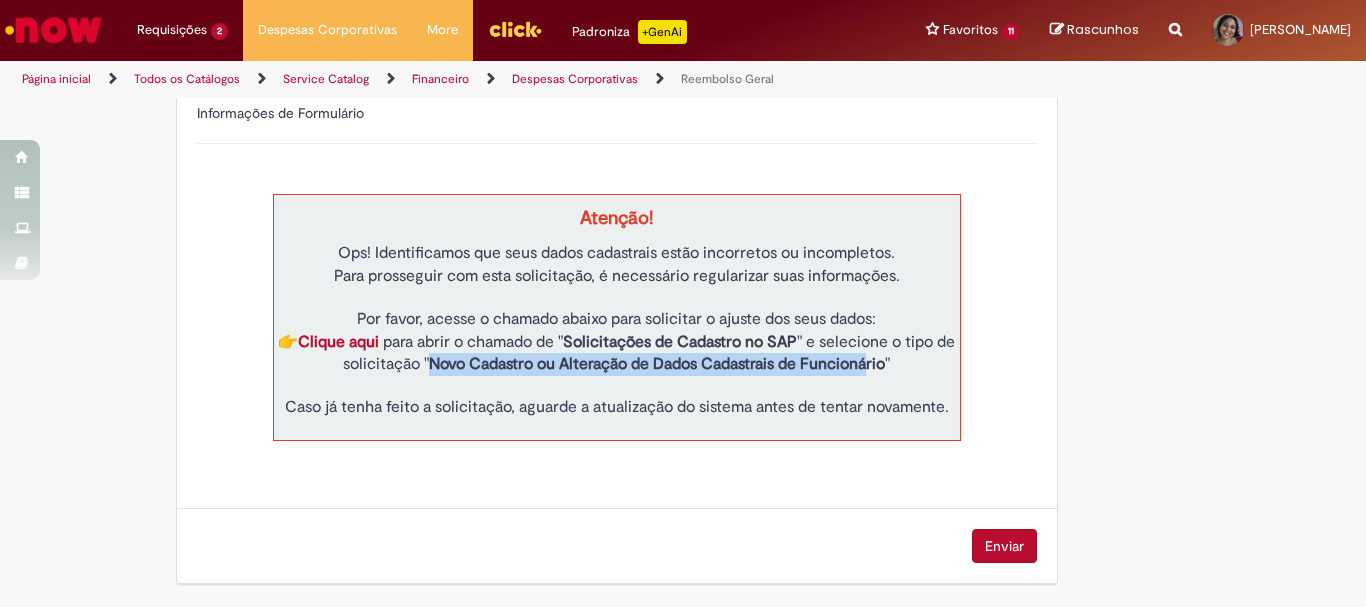 drag, startPoint x: 466, startPoint y: 362, endPoint x: 860, endPoint y: 370, distance: 394.0812 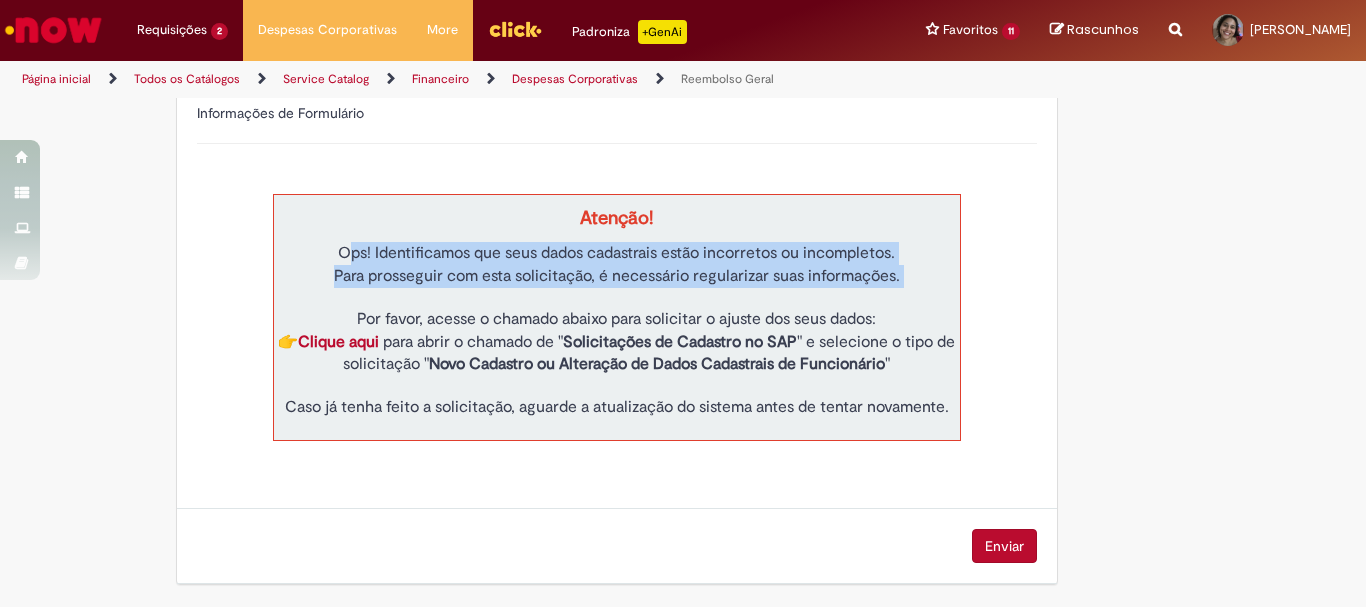 drag, startPoint x: 342, startPoint y: 254, endPoint x: 561, endPoint y: 296, distance: 222.99103 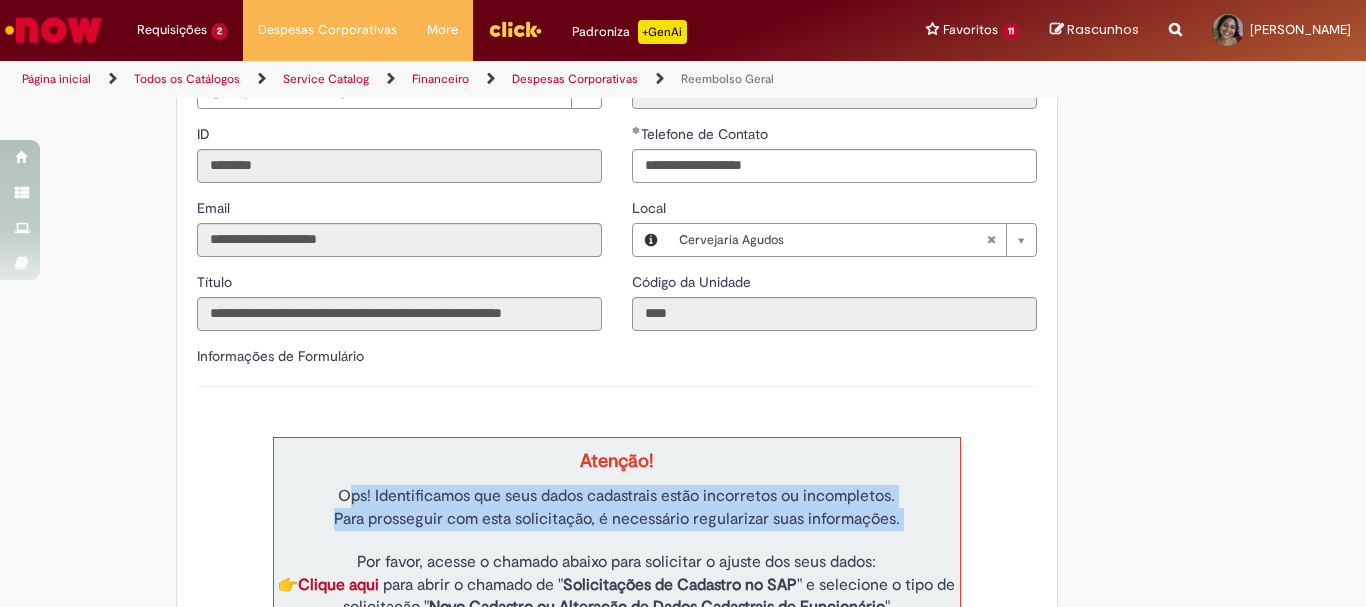 scroll, scrollTop: 600, scrollLeft: 0, axis: vertical 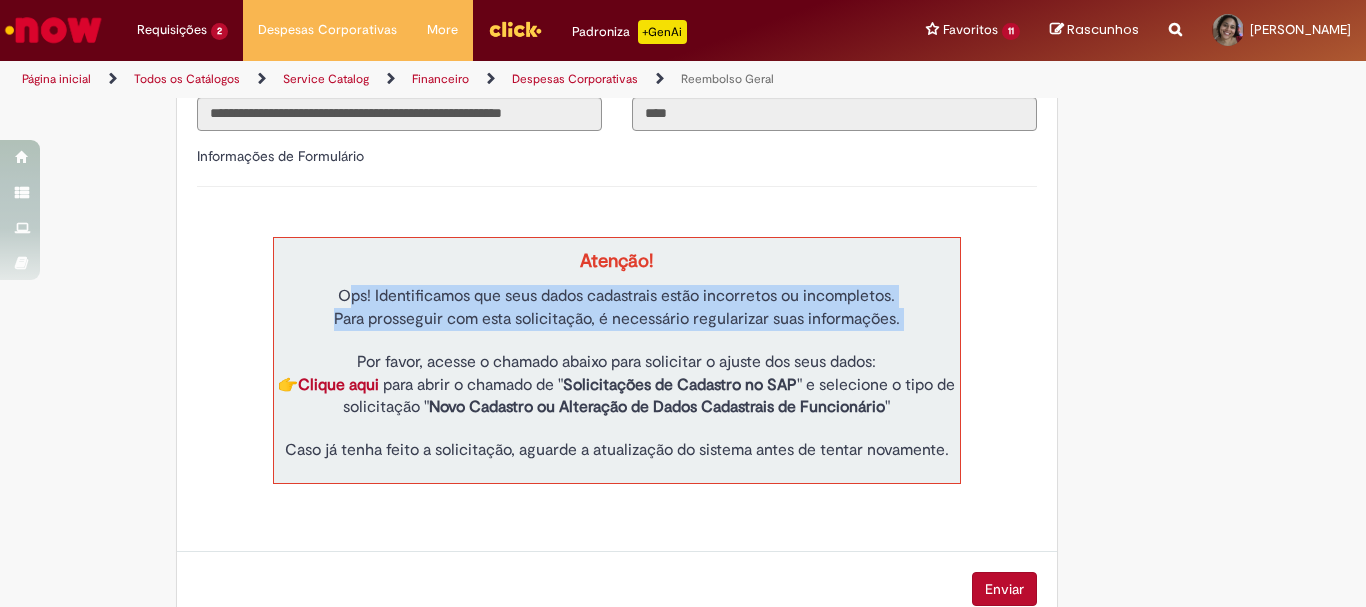 click on "Clique aqui" at bounding box center (338, 385) 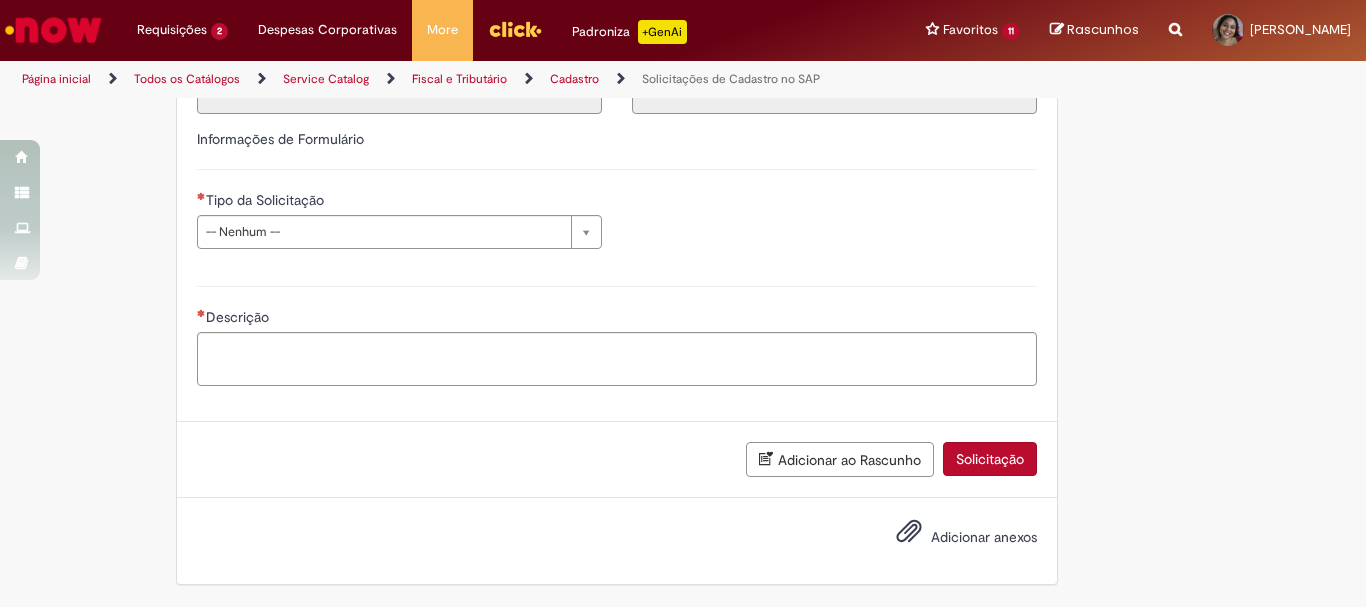 type on "********" 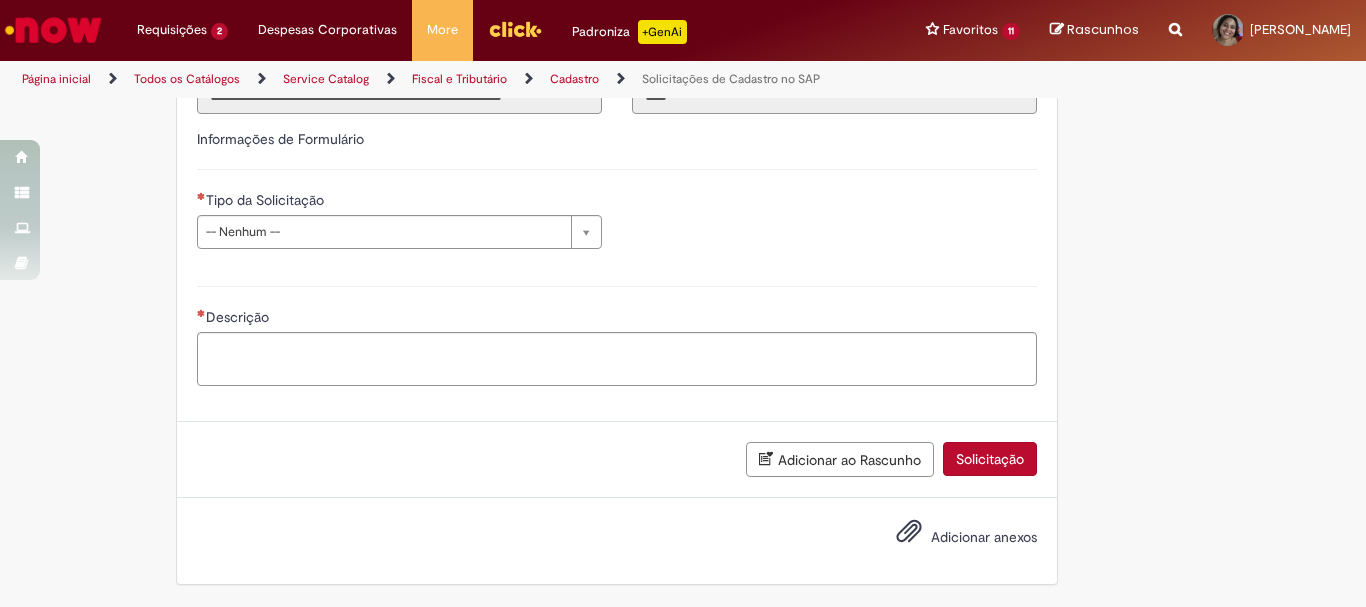 type on "**********" 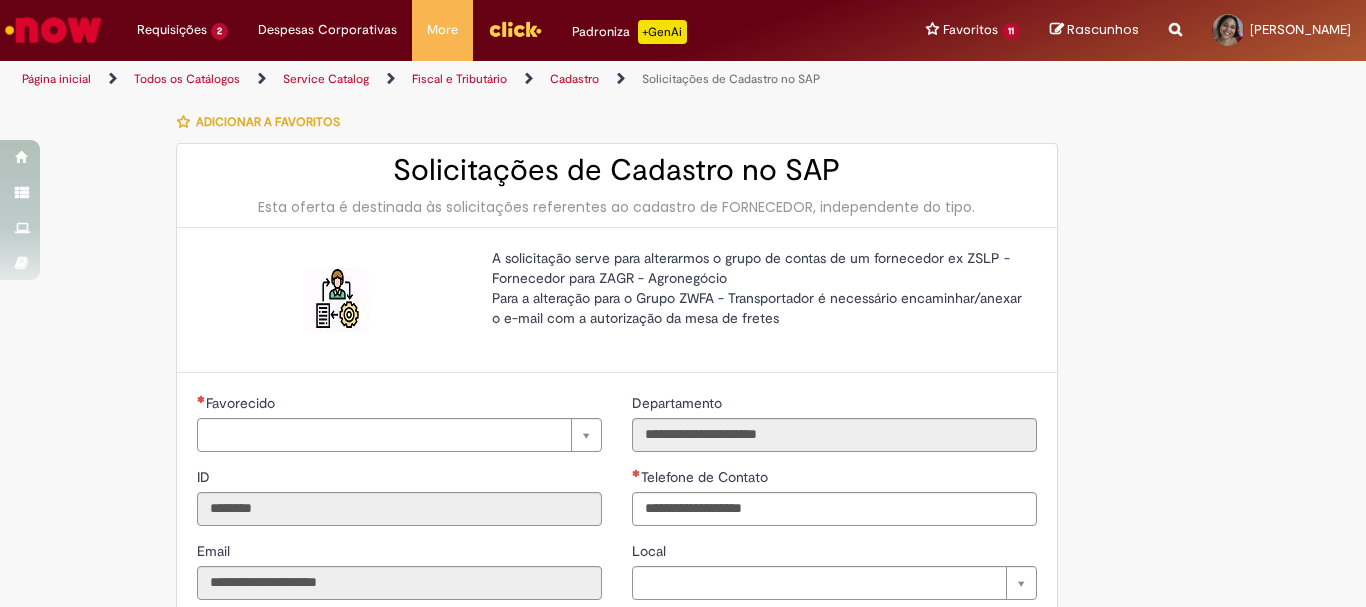 type on "**********" 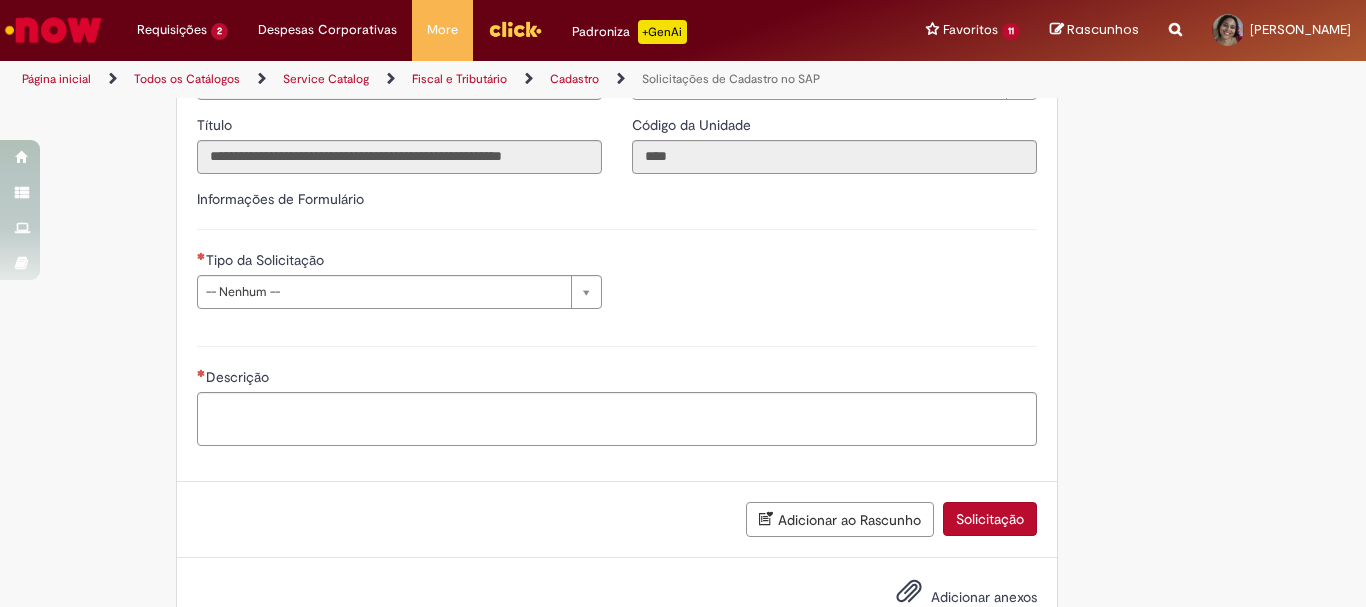 scroll, scrollTop: 560, scrollLeft: 0, axis: vertical 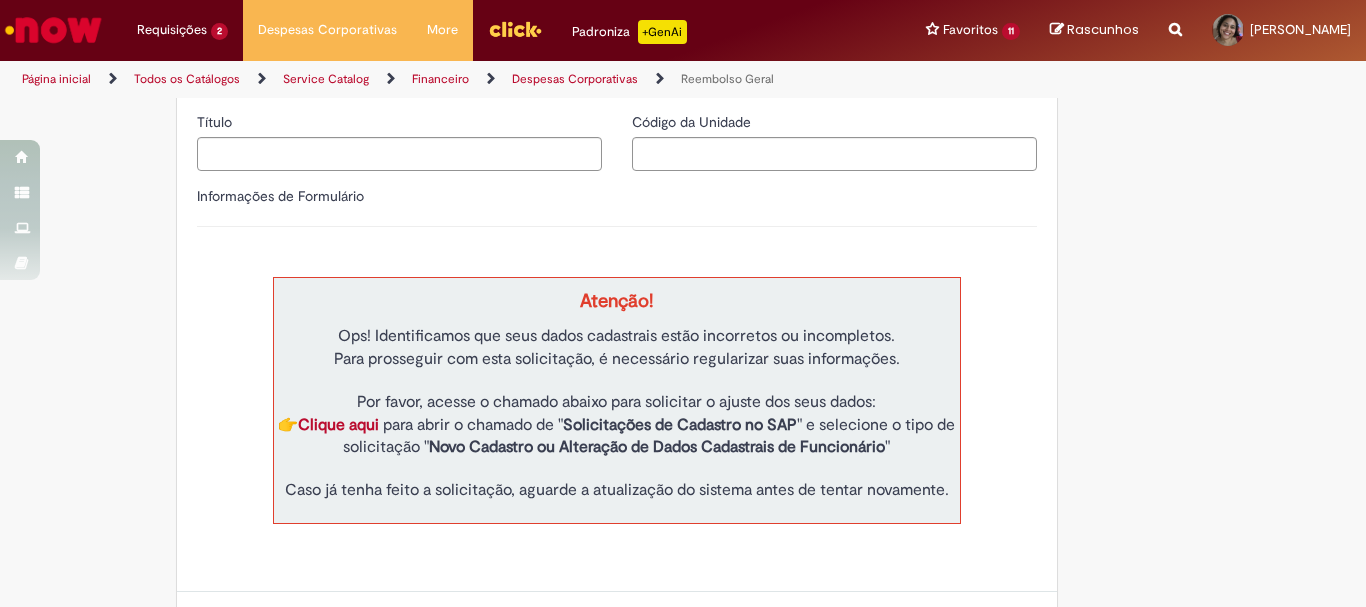 type on "********" 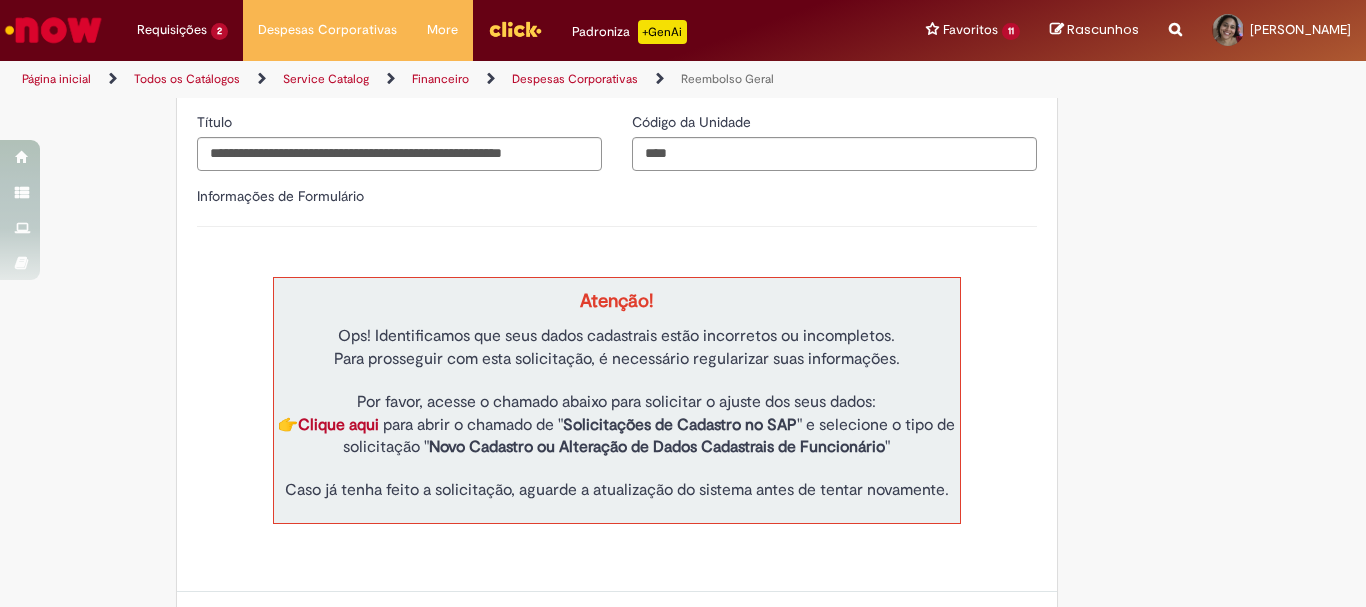 scroll, scrollTop: 0, scrollLeft: 0, axis: both 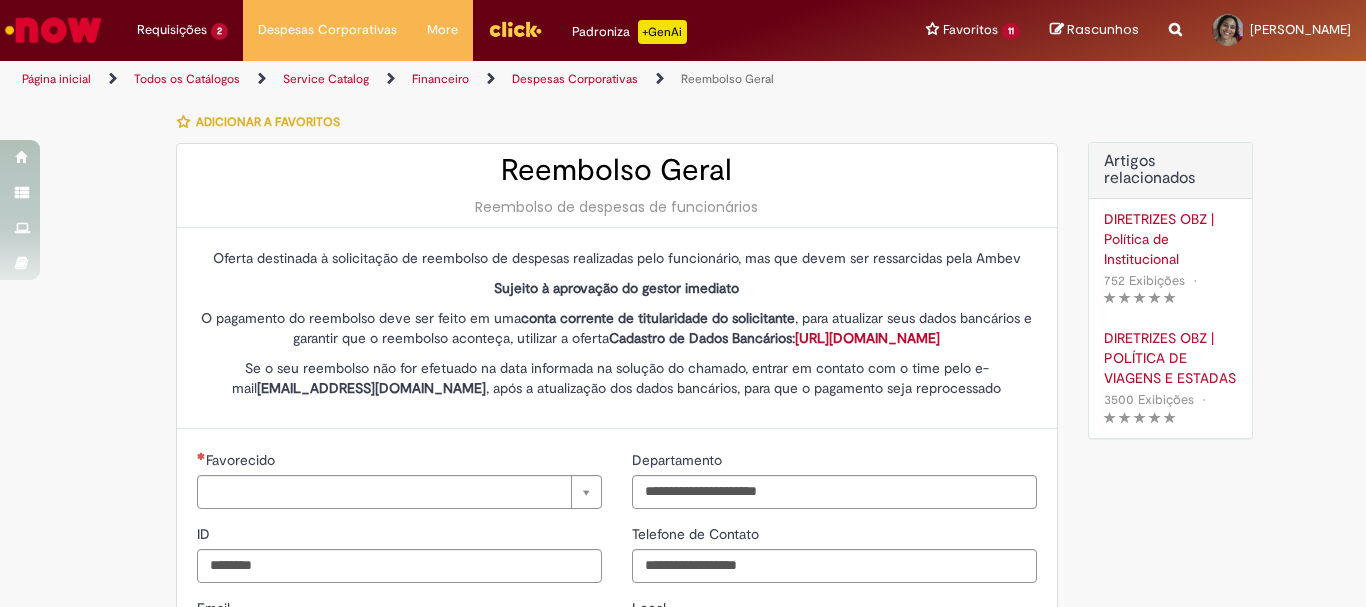 type on "**********" 